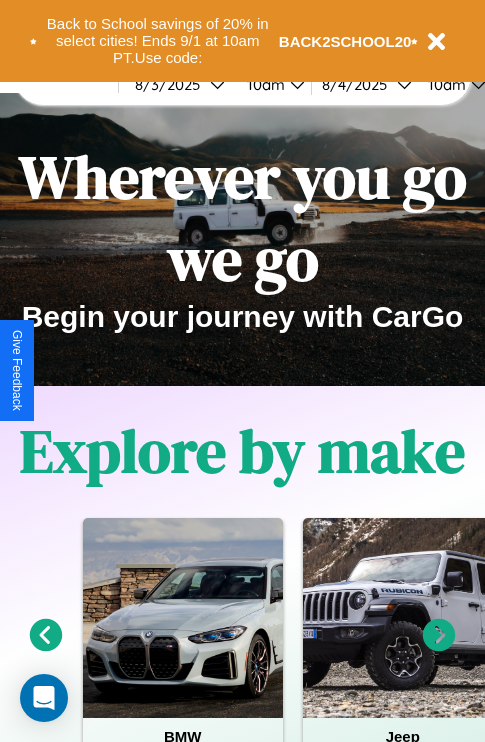 scroll, scrollTop: 0, scrollLeft: 0, axis: both 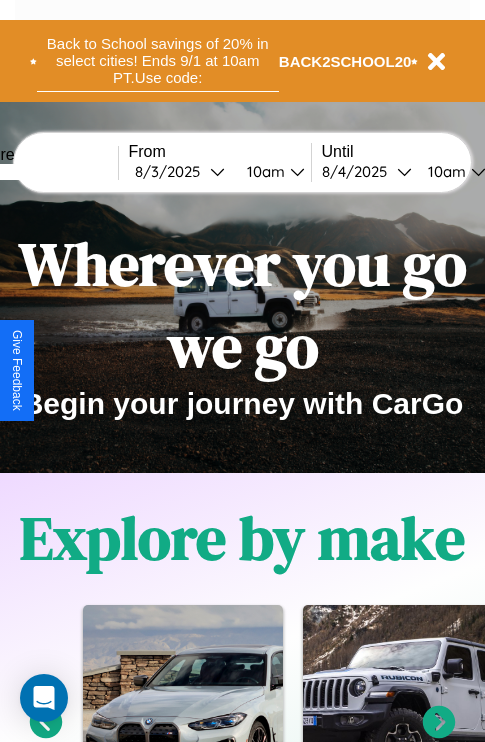 click on "Back to School savings of 20% in select cities! Ends 9/1 at 10am PT.  Use code:" at bounding box center [158, 61] 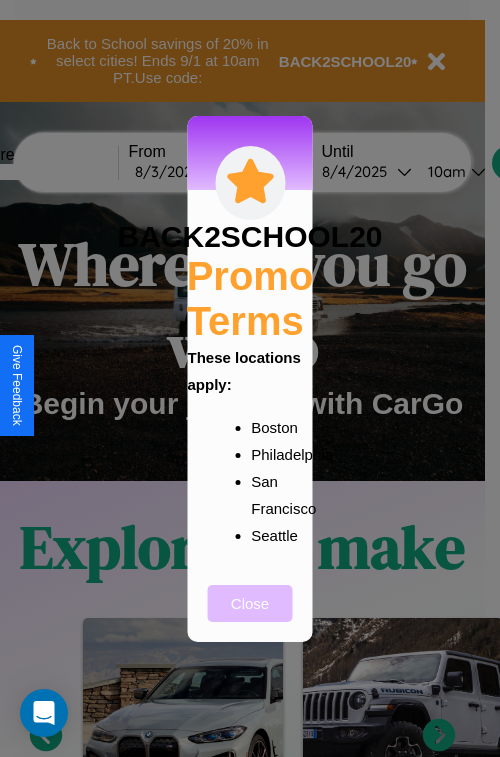 click on "Close" at bounding box center [250, 603] 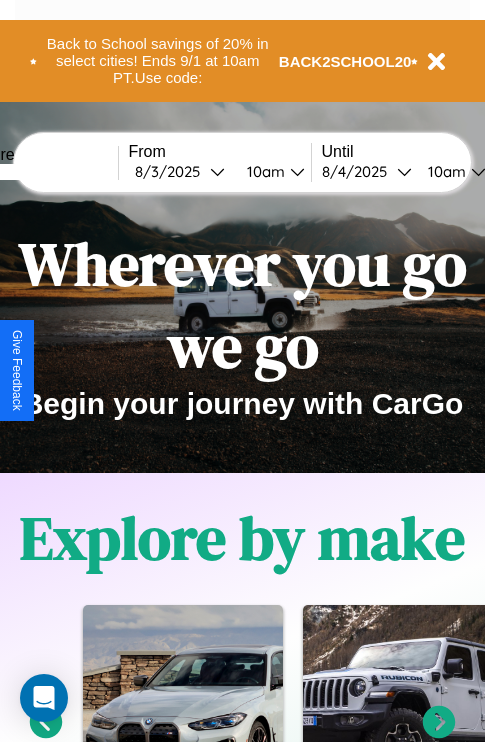 click at bounding box center [43, 172] 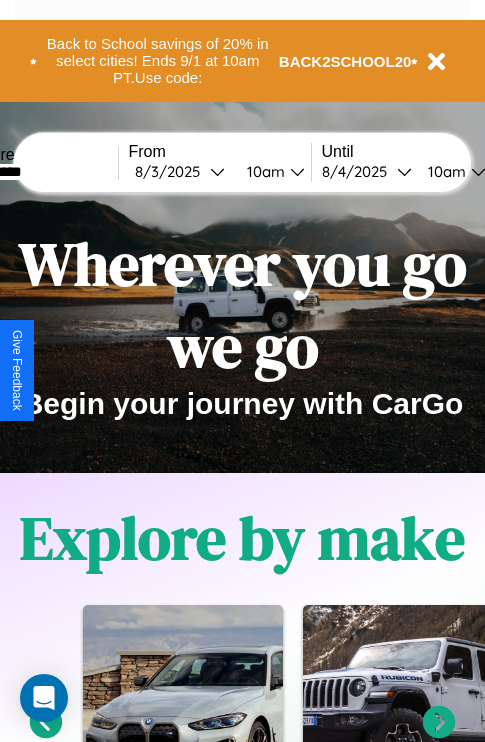 type on "*********" 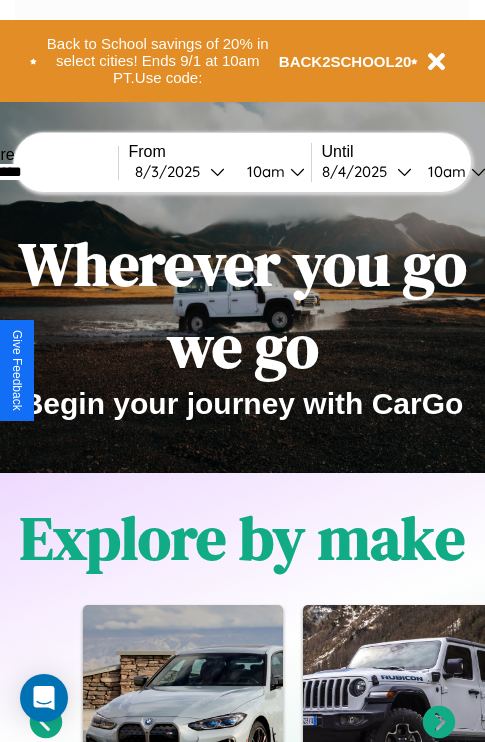 click on "[MONTH] / [DAY] / [YEAR]" at bounding box center (172, 171) 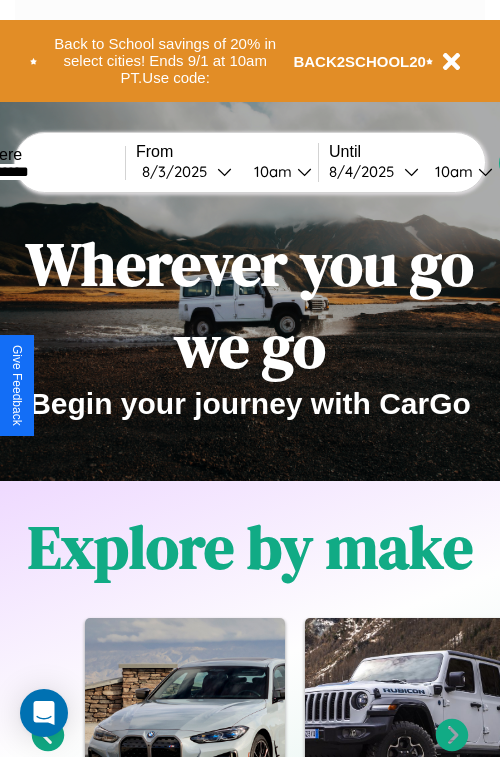 select on "*" 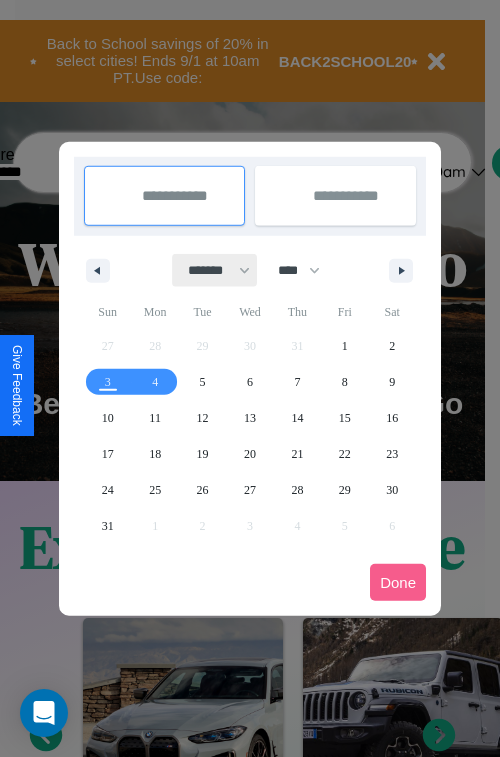 click on "******* ******** ***** ***** *** **** **** ****** ********* ******* ******** ********" at bounding box center (215, 270) 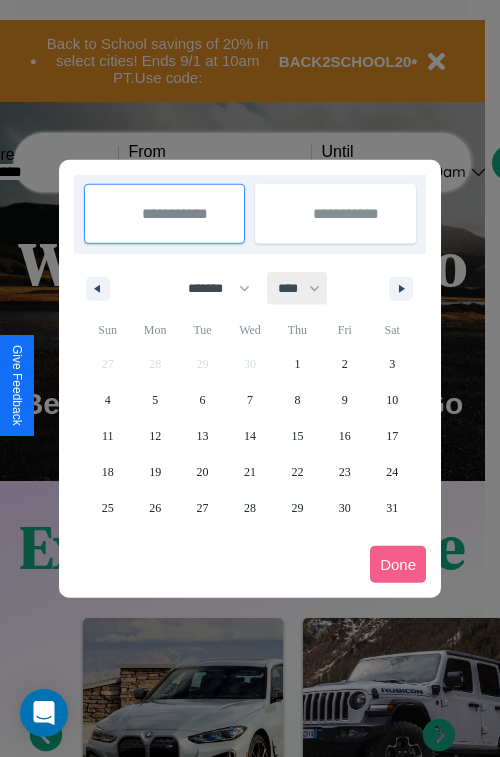 click on "**** **** **** **** **** **** **** **** **** **** **** **** **** **** **** **** **** **** **** **** **** **** **** **** **** **** **** **** **** **** **** **** **** **** **** **** **** **** **** **** **** **** **** **** **** **** **** **** **** **** **** **** **** **** **** **** **** **** **** **** **** **** **** **** **** **** **** **** **** **** **** **** **** **** **** **** **** **** **** **** **** **** **** **** **** **** **** **** **** **** **** **** **** **** **** **** **** **** **** **** **** **** **** **** **** **** **** **** **** **** **** **** **** **** **** **** **** **** **** **** ****" at bounding box center [298, 288] 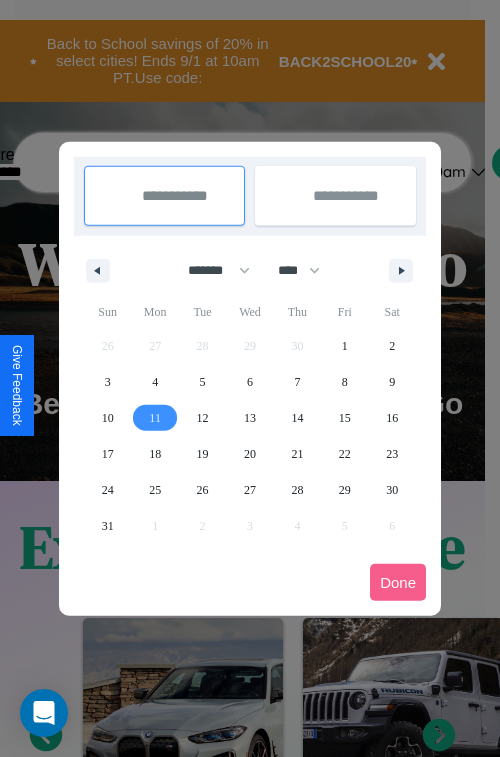 click on "11" at bounding box center (155, 418) 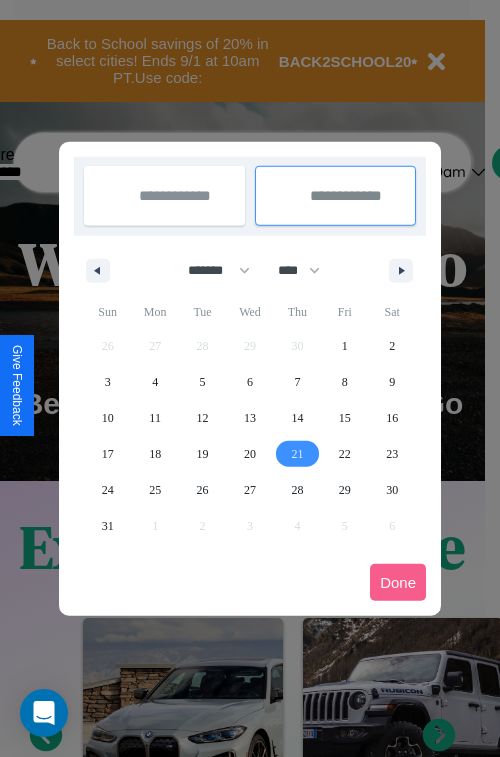 click on "21" at bounding box center (297, 454) 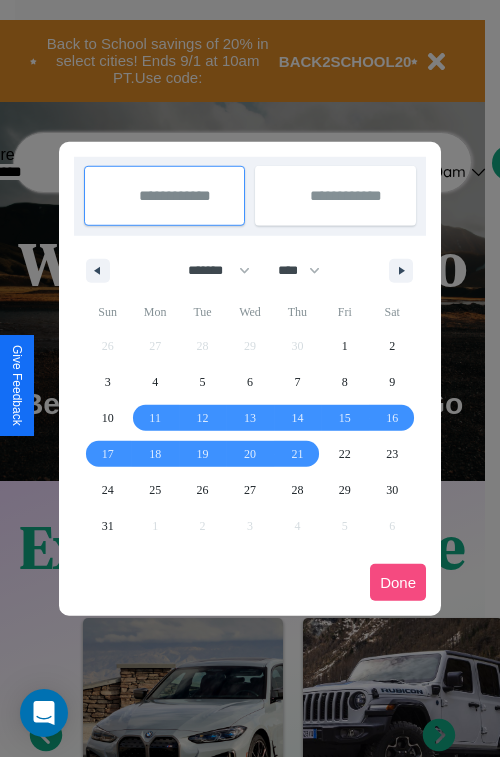 click on "Done" at bounding box center (398, 582) 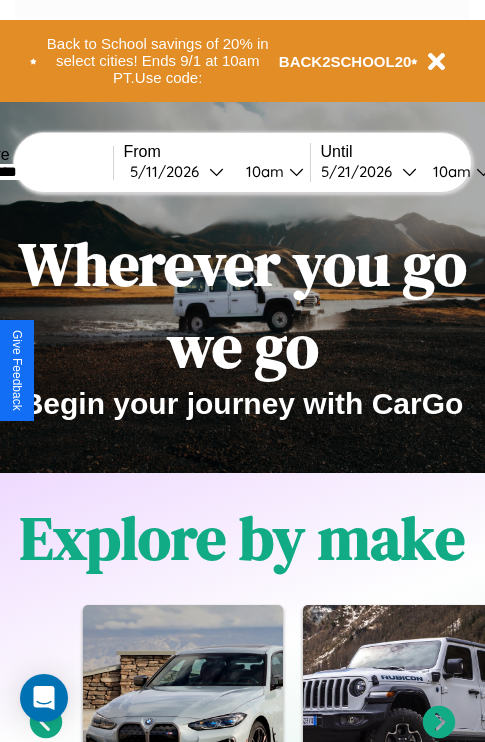 scroll, scrollTop: 0, scrollLeft: 73, axis: horizontal 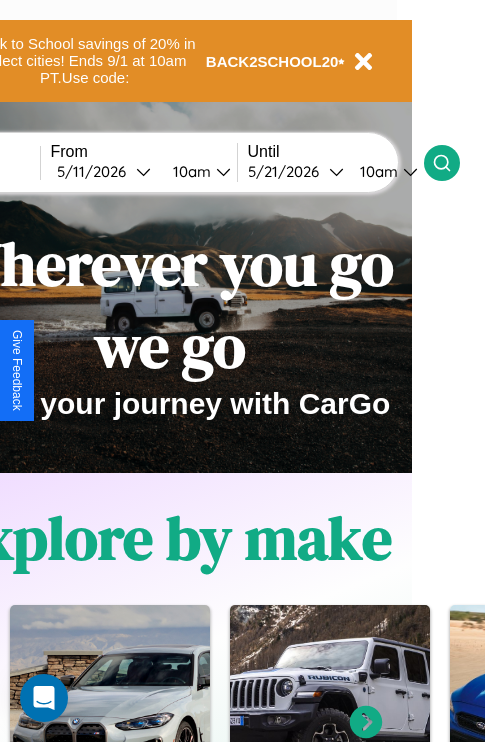 click 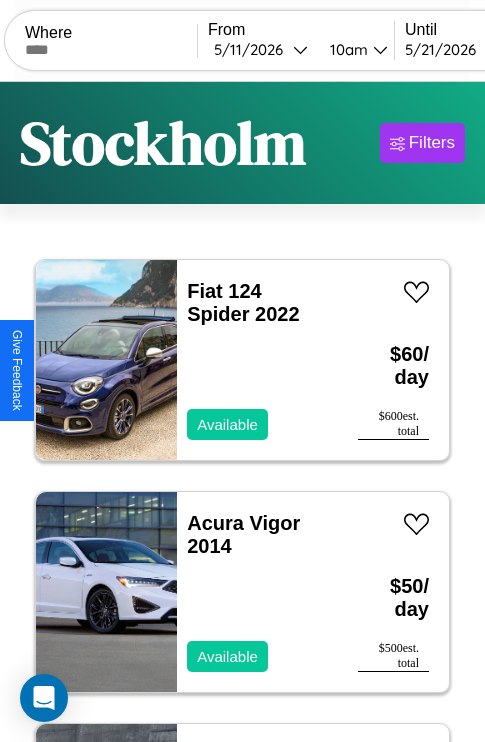 scroll, scrollTop: 95, scrollLeft: 0, axis: vertical 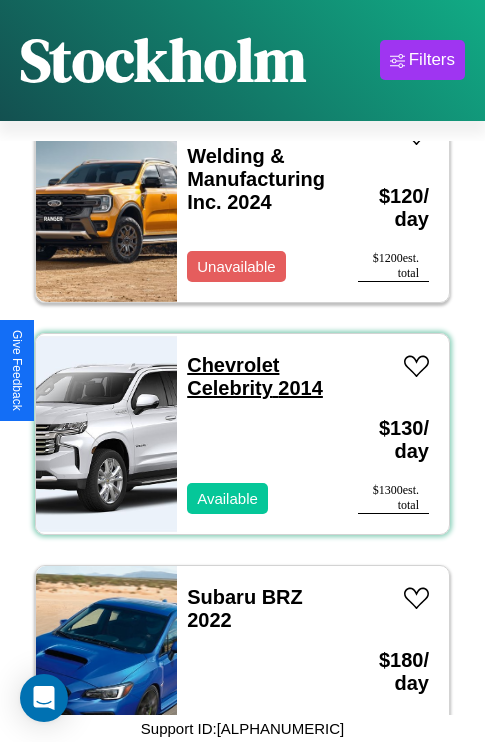 click on "Chevrolet   Celebrity   2014" at bounding box center (255, 376) 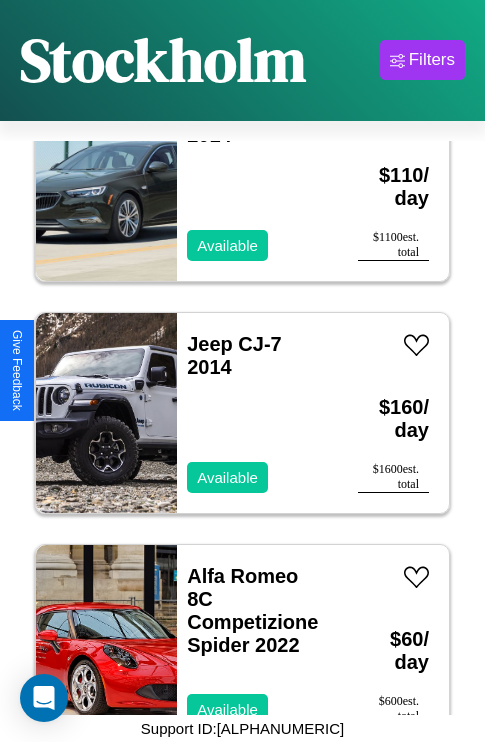 scroll, scrollTop: 12835, scrollLeft: 0, axis: vertical 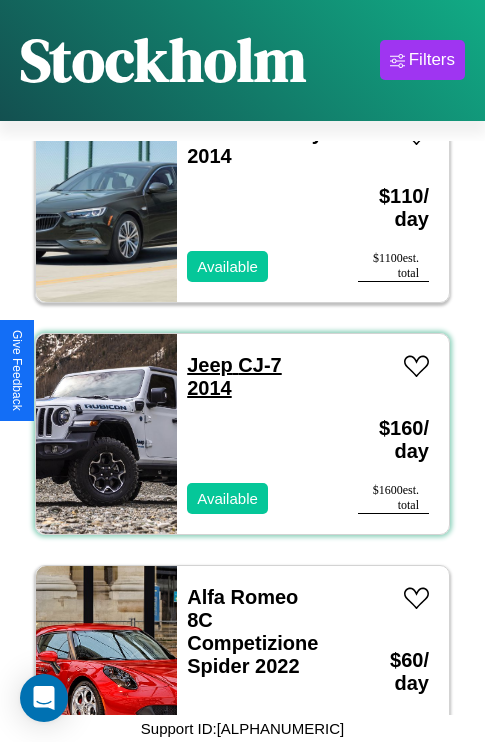 click on "Jeep   CJ-7   2014" at bounding box center (234, 376) 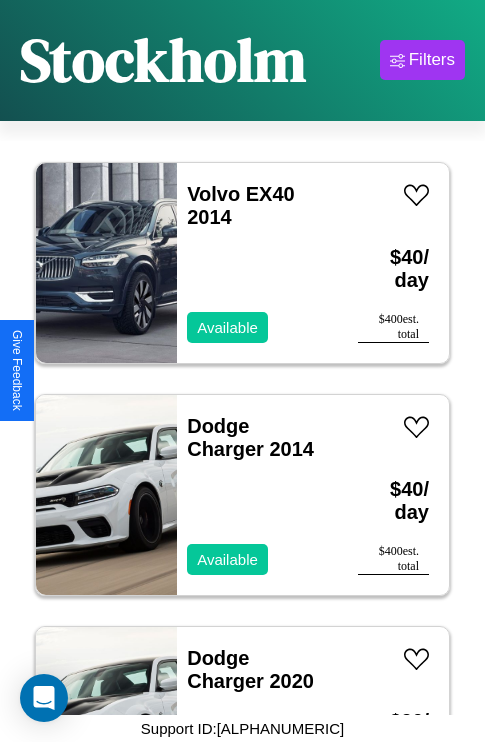 scroll, scrollTop: 8659, scrollLeft: 0, axis: vertical 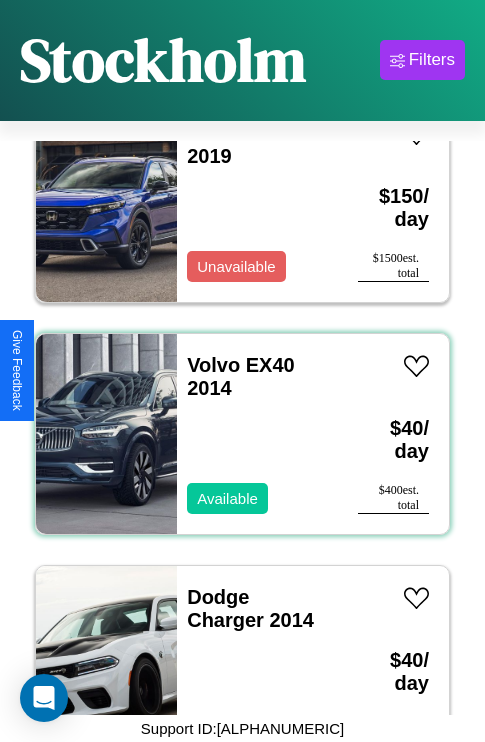 click on "Volvo   EX40   2014 Available" at bounding box center [257, 434] 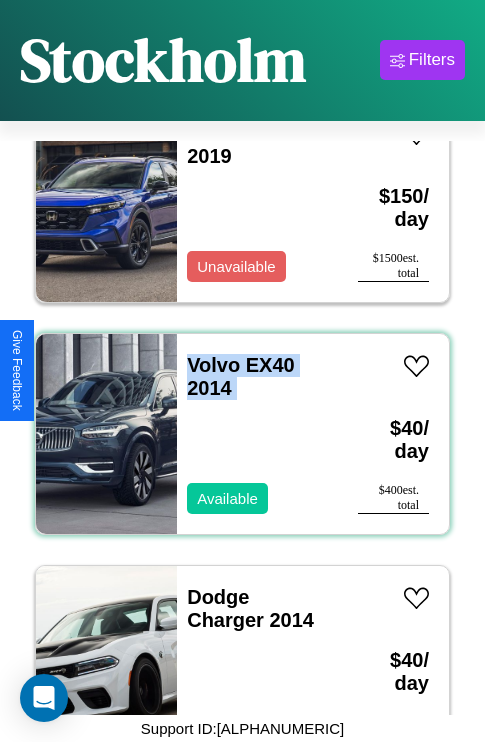 click on "Volvo   EX40   2014 Available" at bounding box center (257, 434) 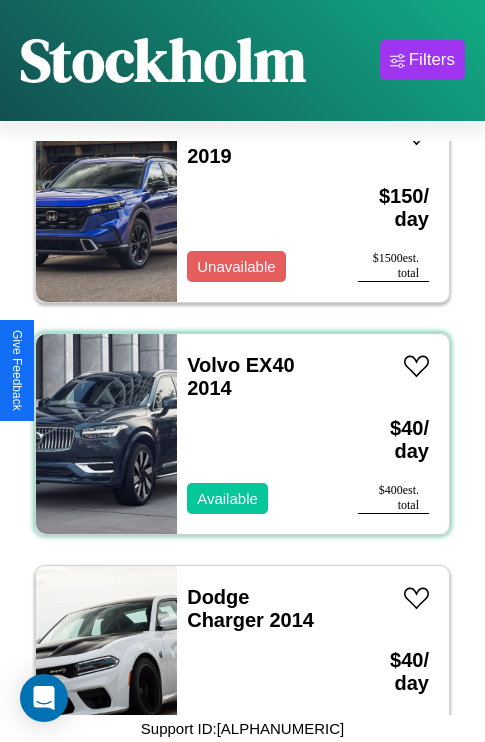 click on "Volvo   EX40   2014 Available" at bounding box center [257, 434] 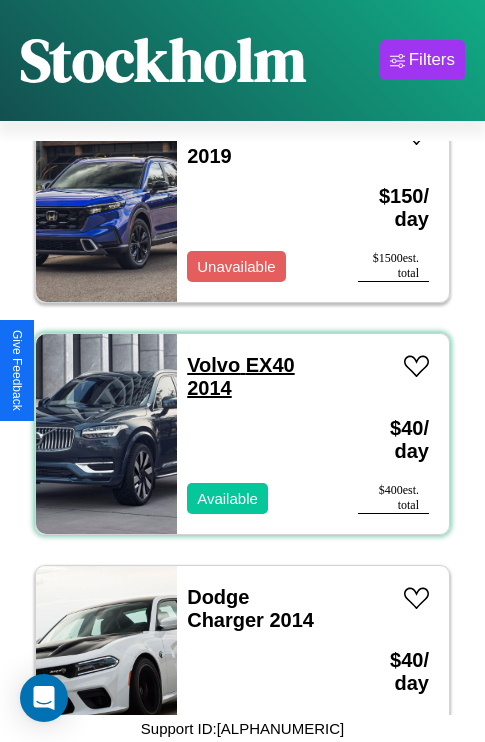 click on "Volvo   EX40   2014" at bounding box center (240, 376) 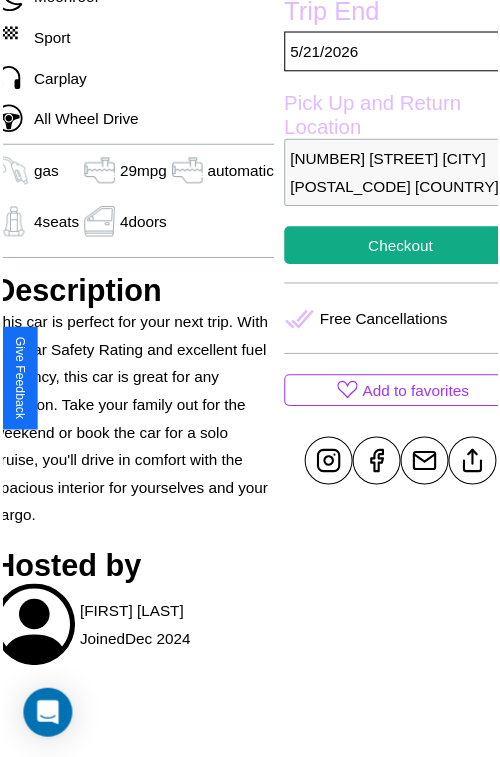 scroll, scrollTop: 549, scrollLeft: 84, axis: both 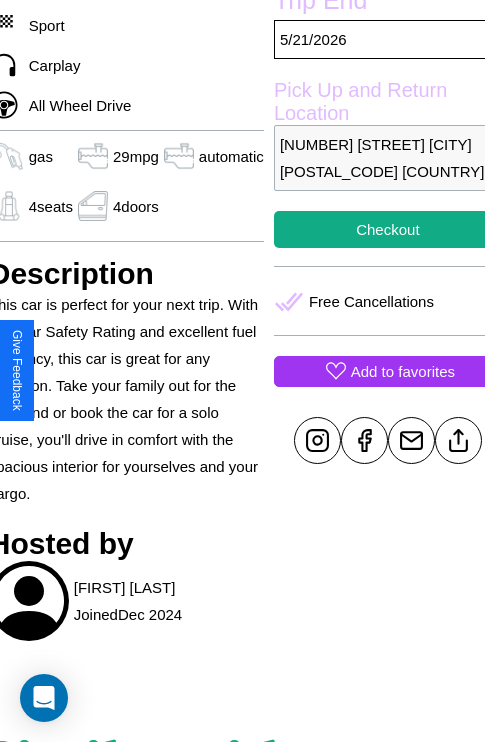 click on "Add to favorites" at bounding box center [403, 371] 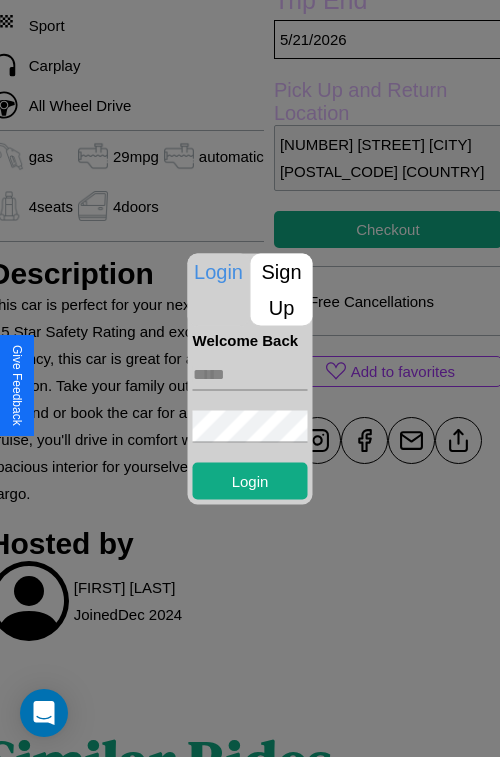 click at bounding box center [250, 374] 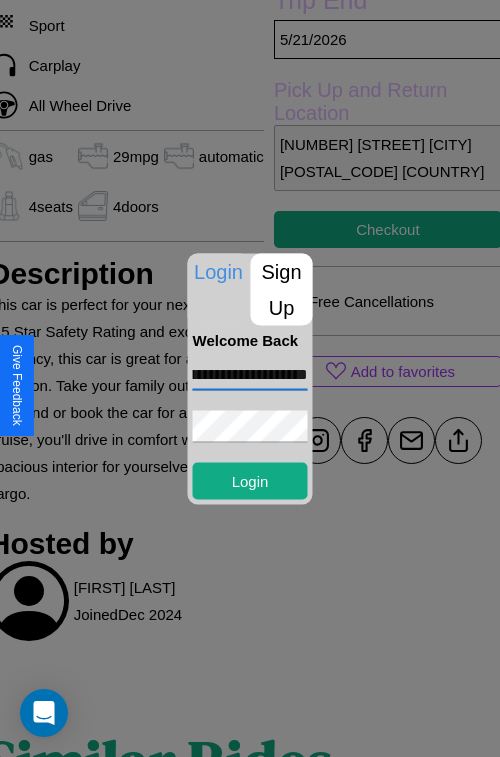 scroll, scrollTop: 0, scrollLeft: 63, axis: horizontal 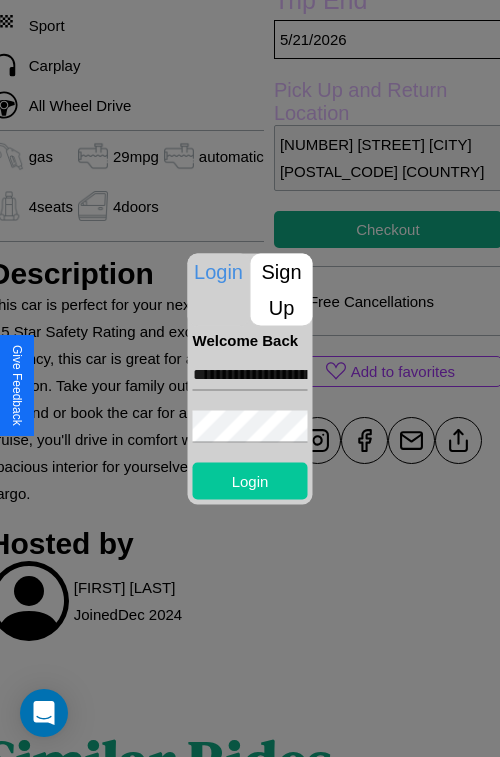 click on "Login" at bounding box center [250, 480] 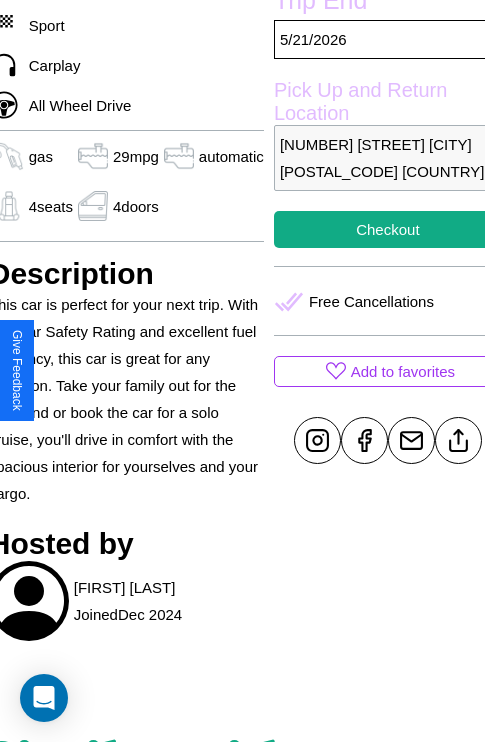 scroll, scrollTop: 549, scrollLeft: 84, axis: both 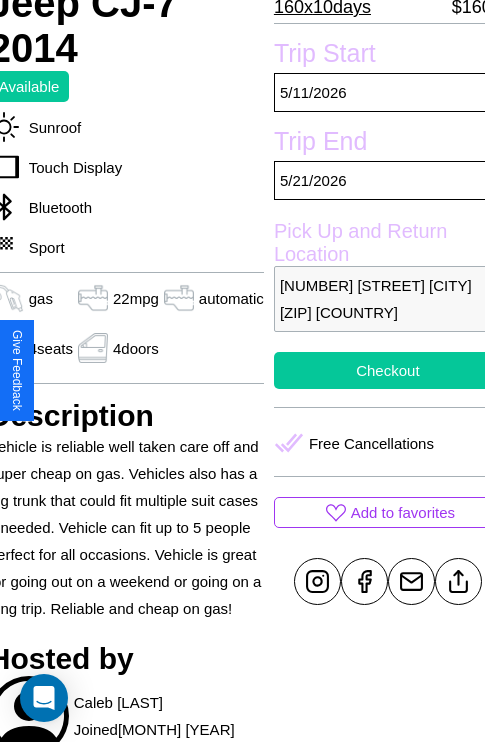 click on "Checkout" at bounding box center [388, 370] 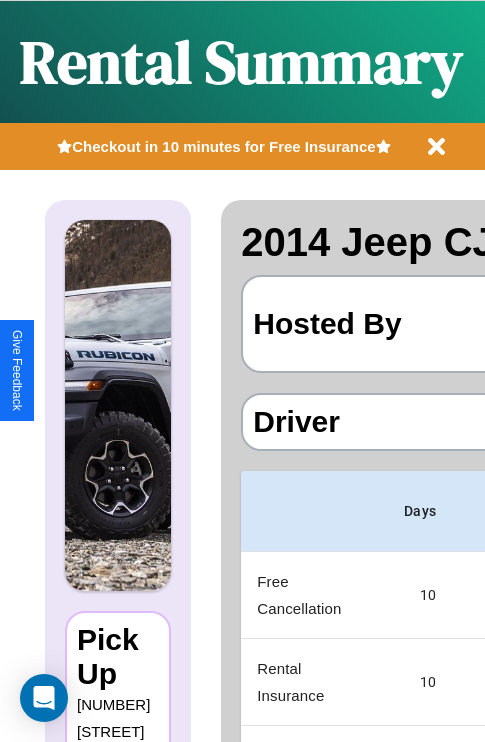 scroll, scrollTop: 0, scrollLeft: 378, axis: horizontal 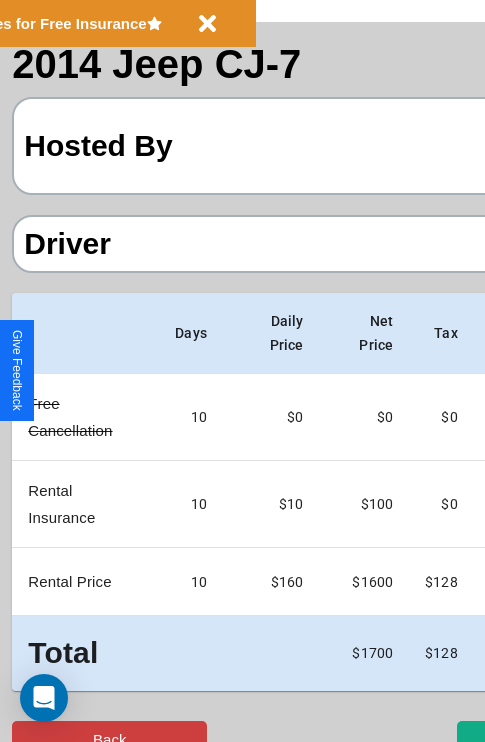 click on "Back" at bounding box center (109, 739) 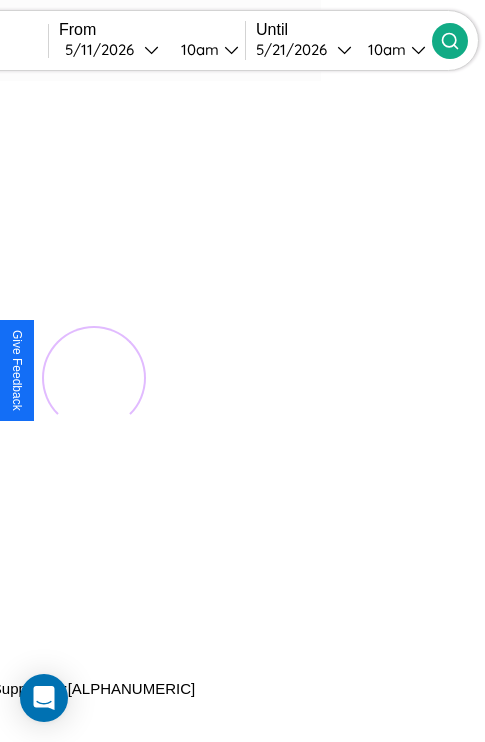 scroll, scrollTop: 0, scrollLeft: 0, axis: both 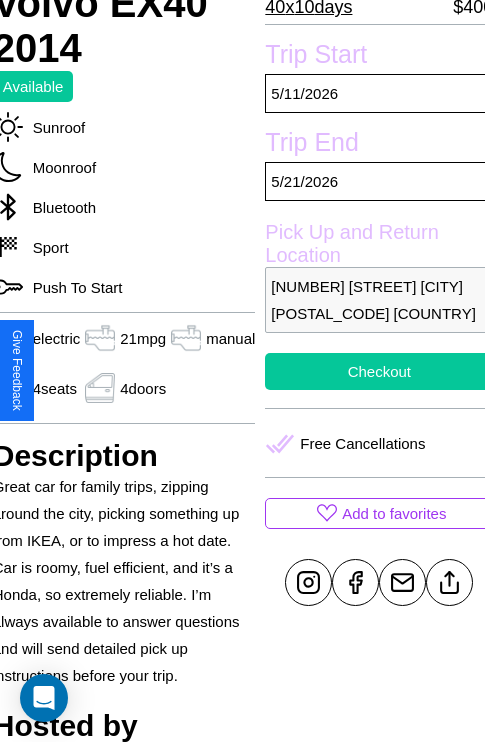 click on "Checkout" at bounding box center [379, 371] 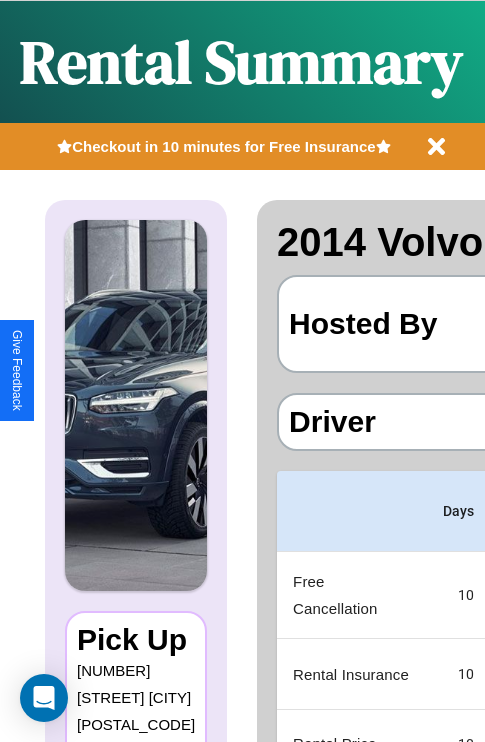 scroll, scrollTop: 178, scrollLeft: 0, axis: vertical 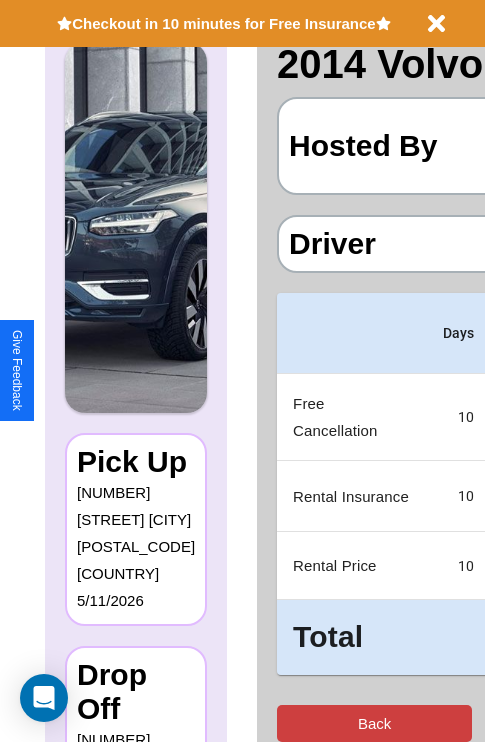 click on "Back" at bounding box center (374, 723) 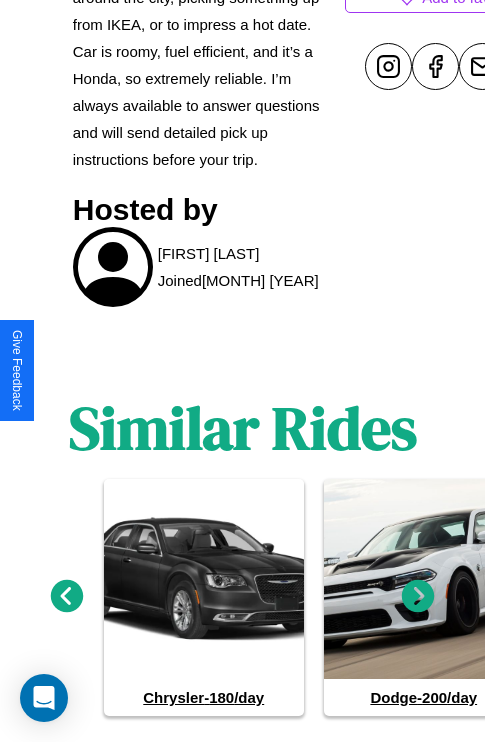 scroll, scrollTop: 995, scrollLeft: 0, axis: vertical 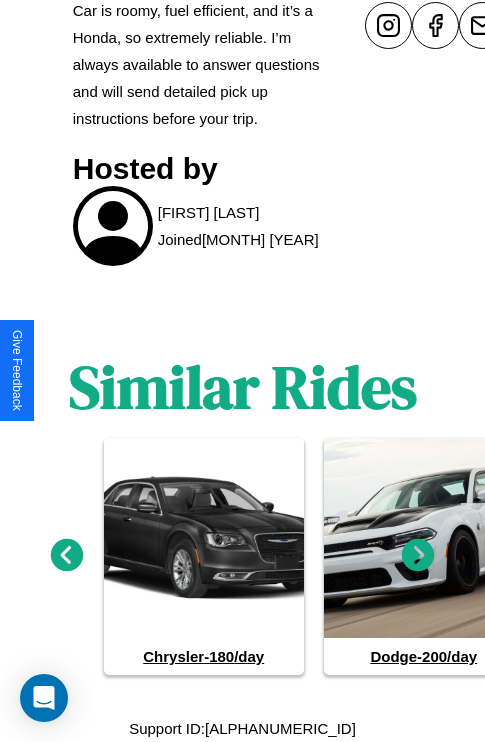 click 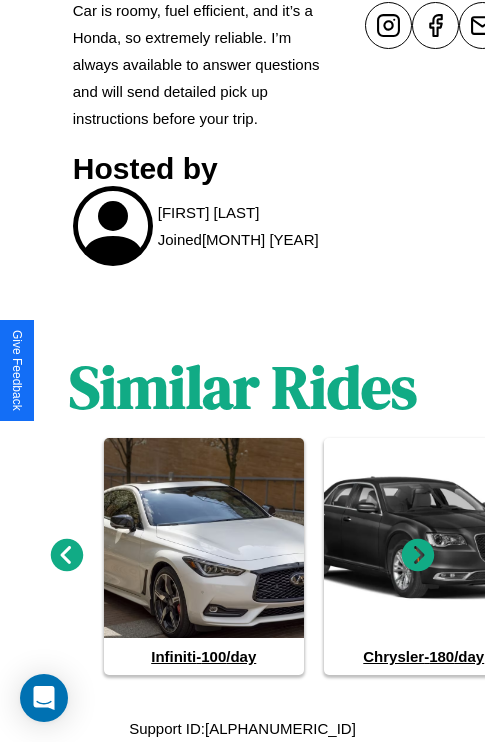 click 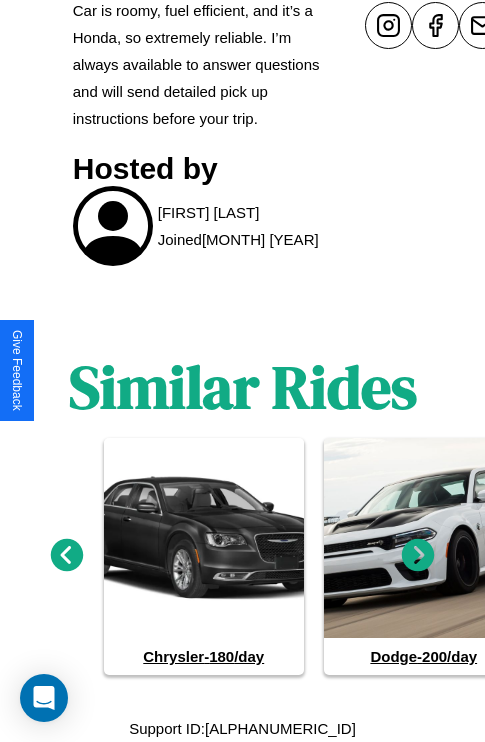 click 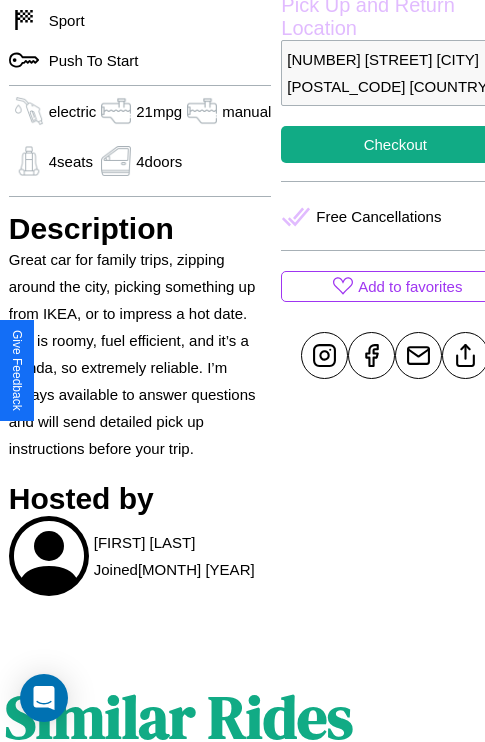 scroll, scrollTop: 580, scrollLeft: 80, axis: both 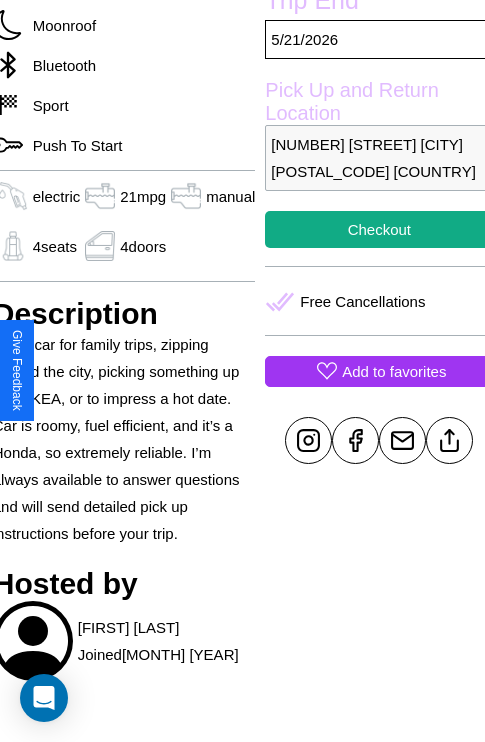 click on "Add to favorites" at bounding box center (394, 371) 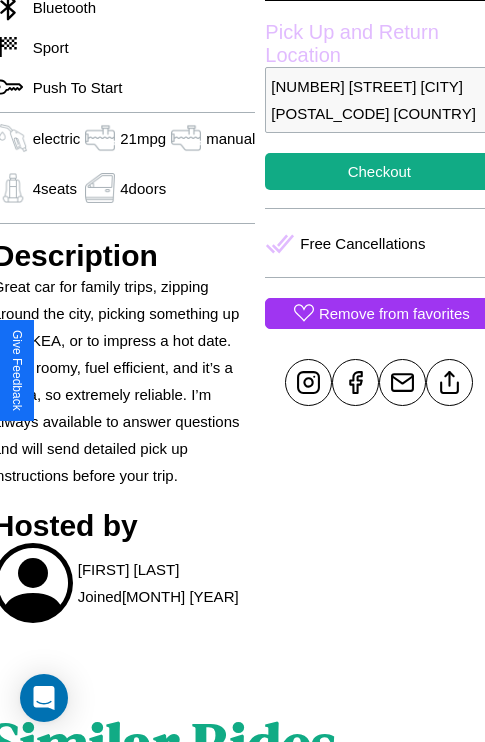 scroll, scrollTop: 649, scrollLeft: 80, axis: both 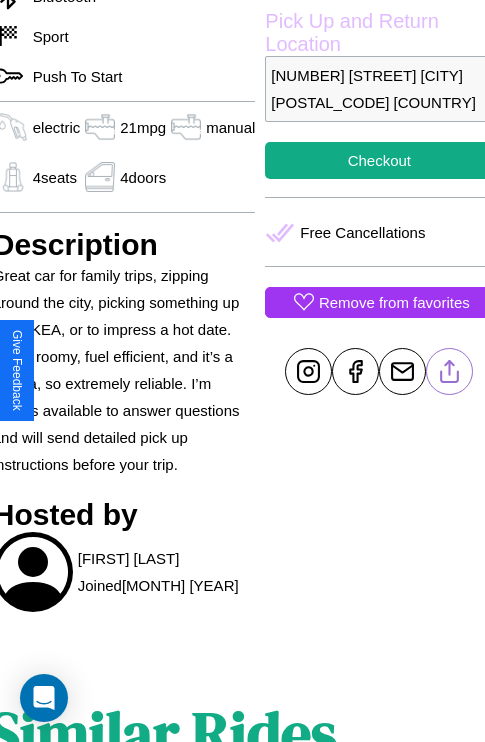 click 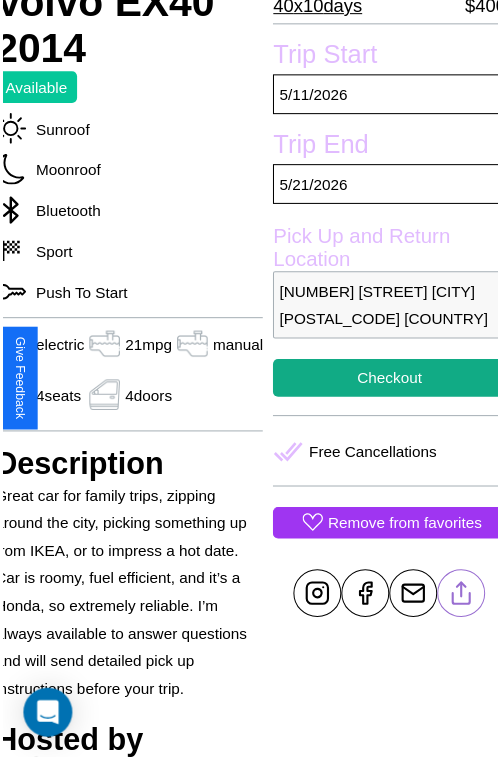 scroll, scrollTop: 438, scrollLeft: 80, axis: both 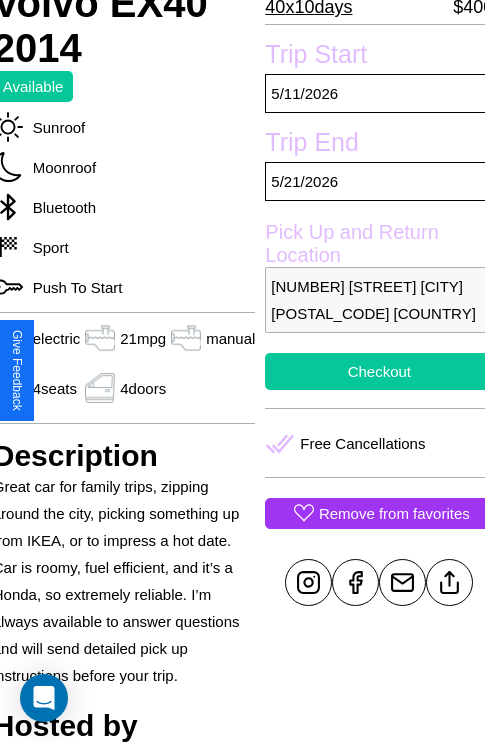 click on "Checkout" at bounding box center (379, 371) 